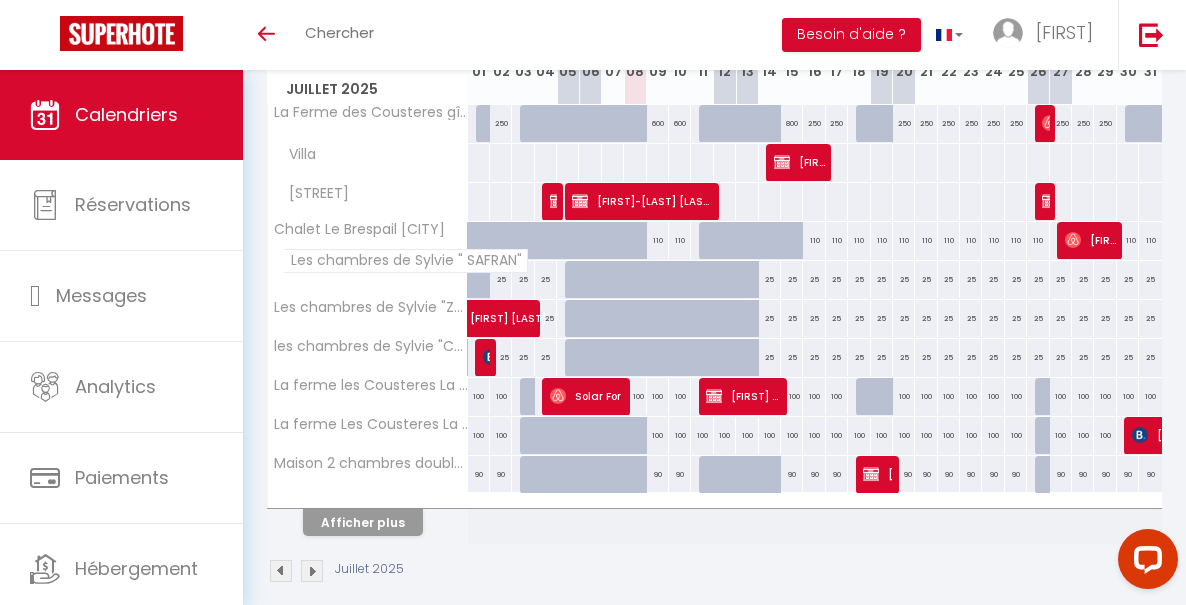 scroll, scrollTop: 309, scrollLeft: 0, axis: vertical 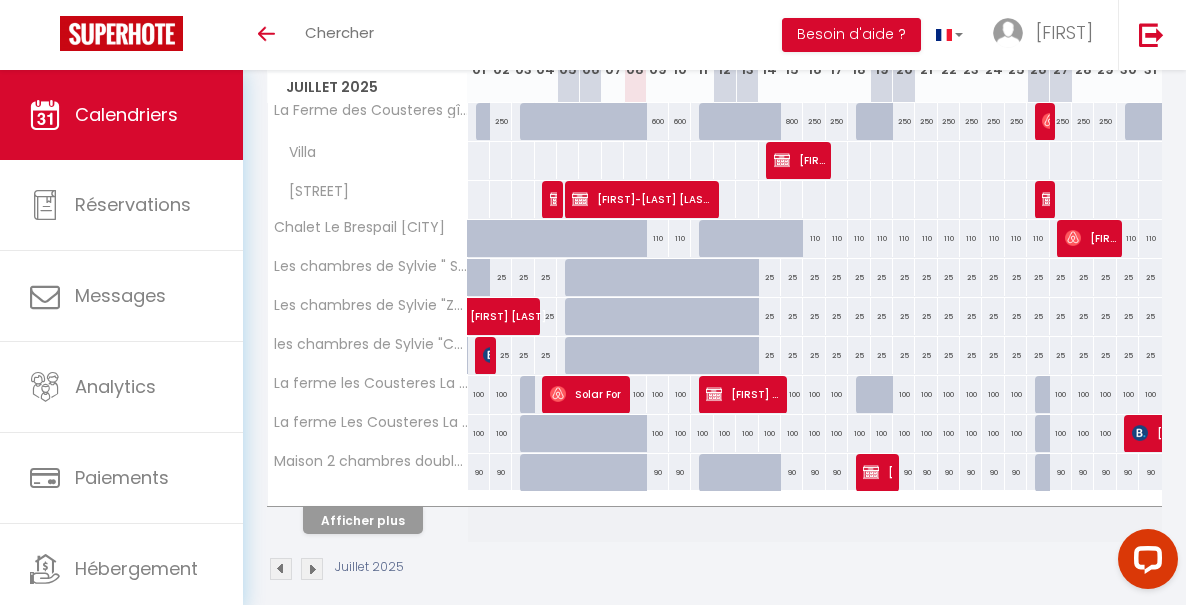 click on "Afficher plus" at bounding box center (363, 520) 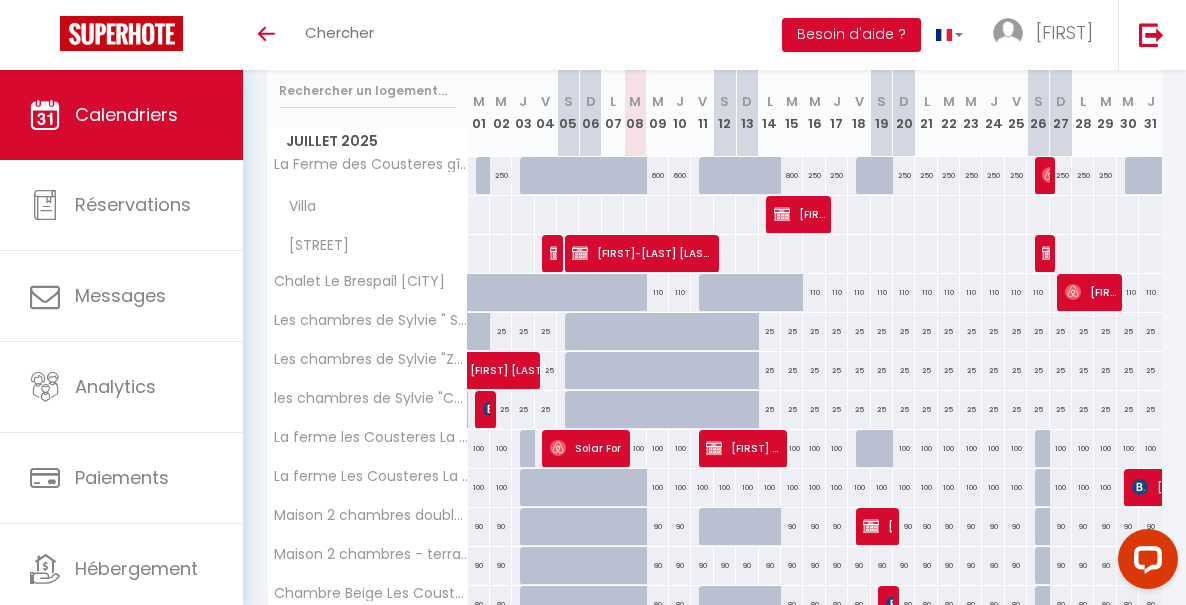 scroll, scrollTop: 250, scrollLeft: 0, axis: vertical 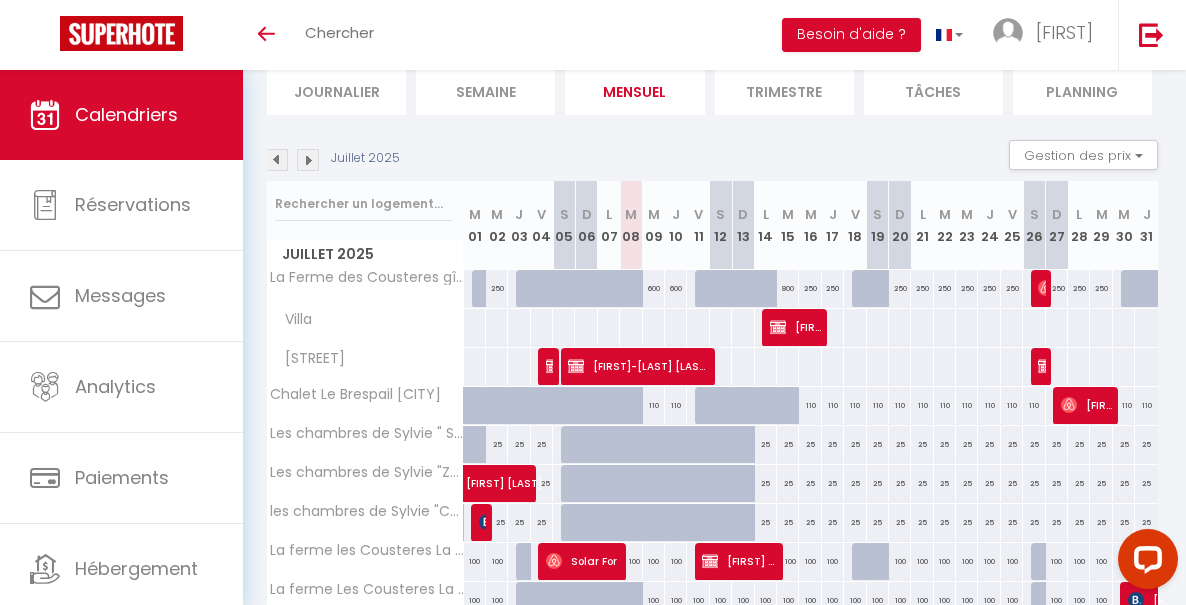 click at bounding box center [308, 160] 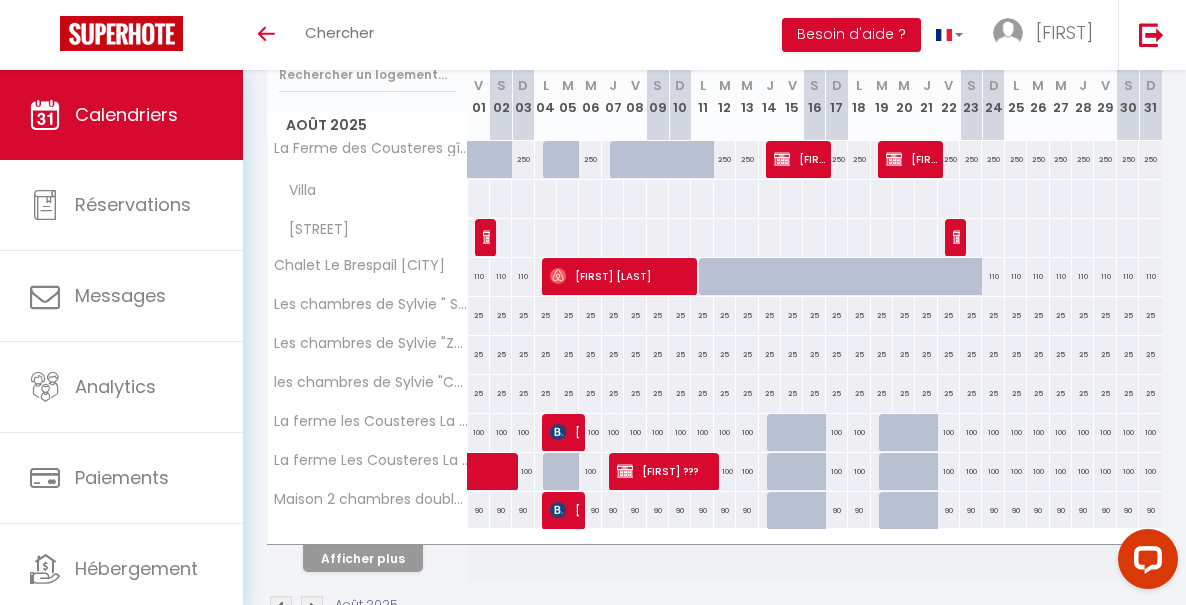 scroll, scrollTop: 275, scrollLeft: 0, axis: vertical 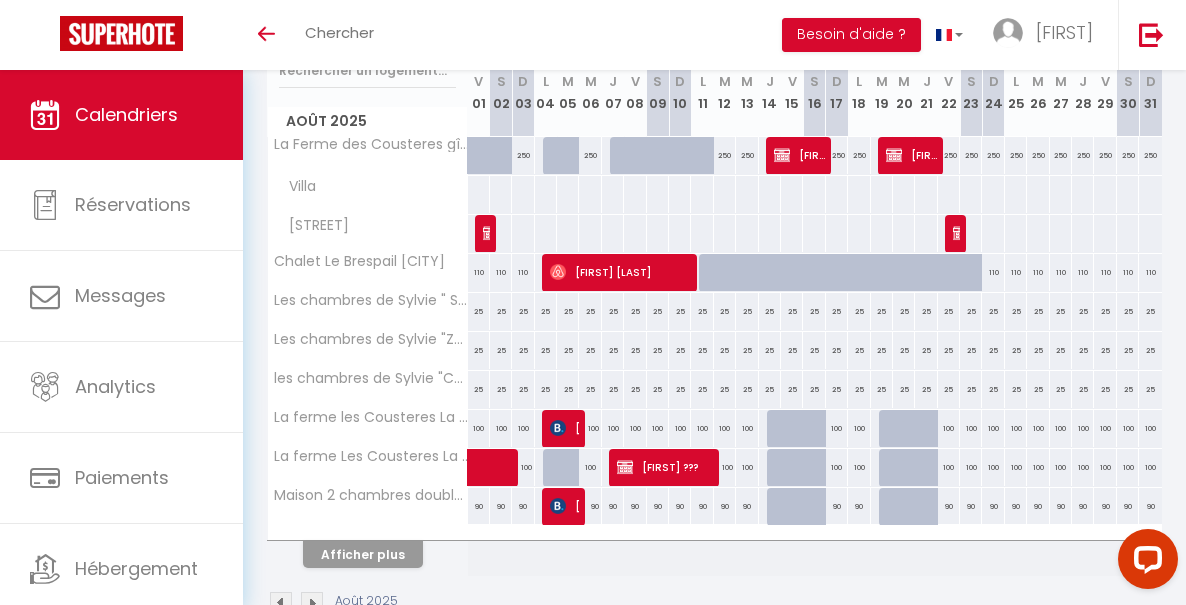 click on "[FIRST] ???" at bounding box center [529, 468] 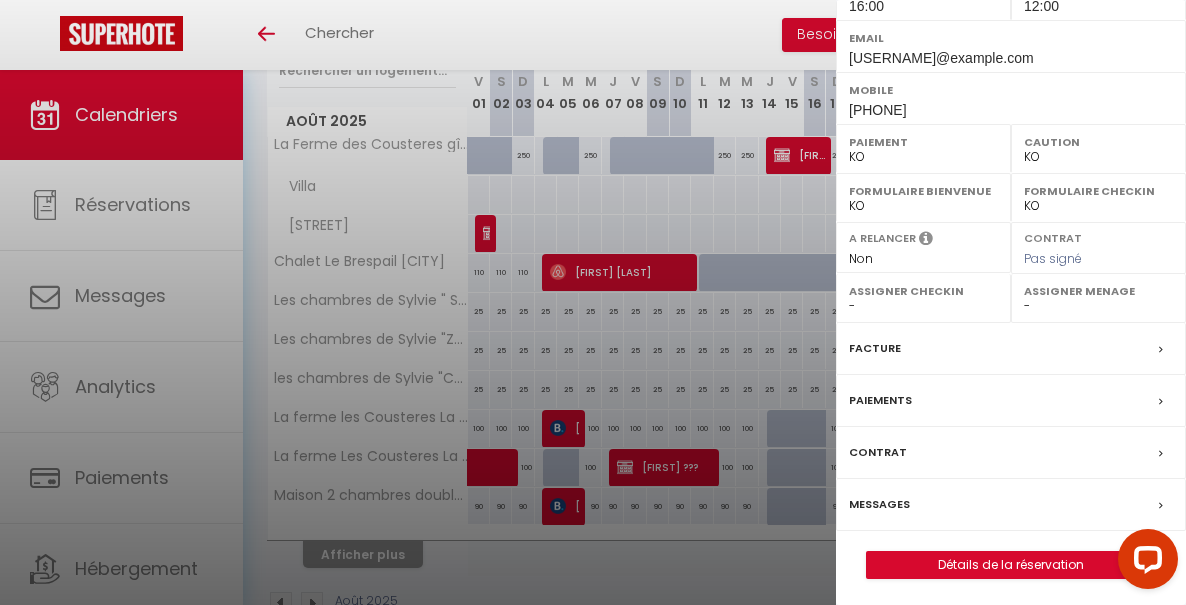 scroll, scrollTop: 341, scrollLeft: 0, axis: vertical 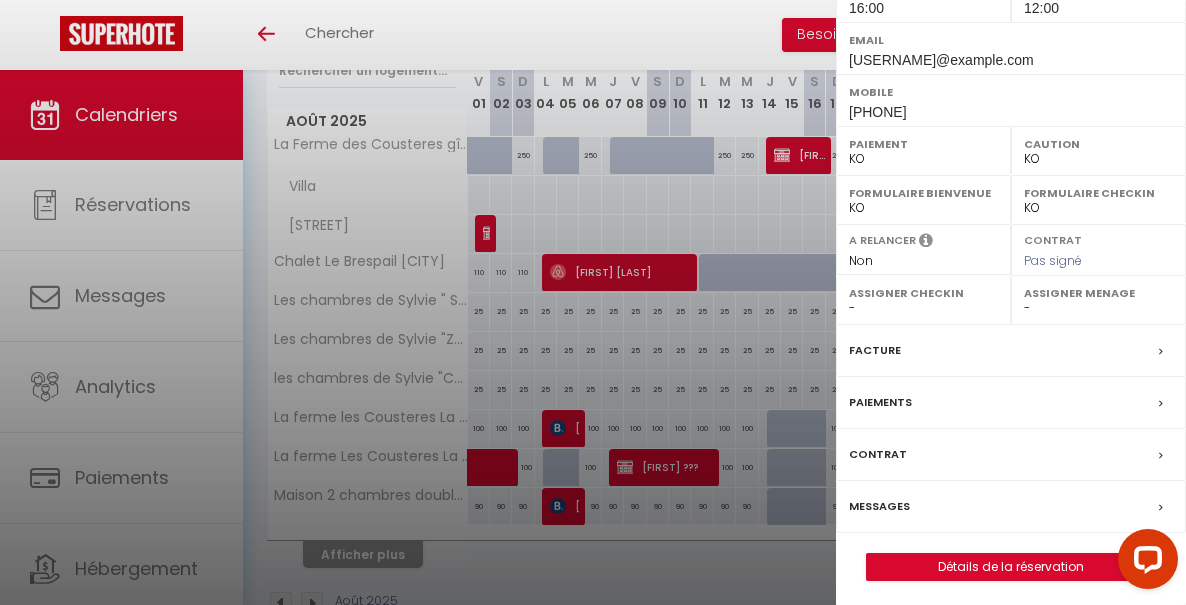 click on "Détails de la réservation" at bounding box center (1011, 567) 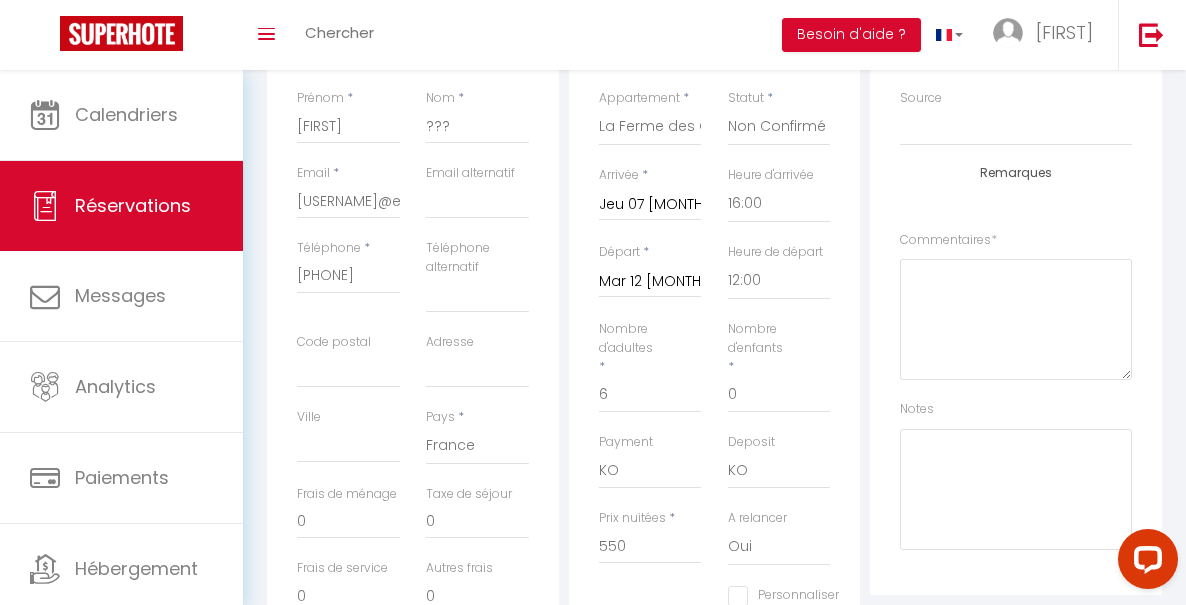 scroll, scrollTop: 331, scrollLeft: 0, axis: vertical 